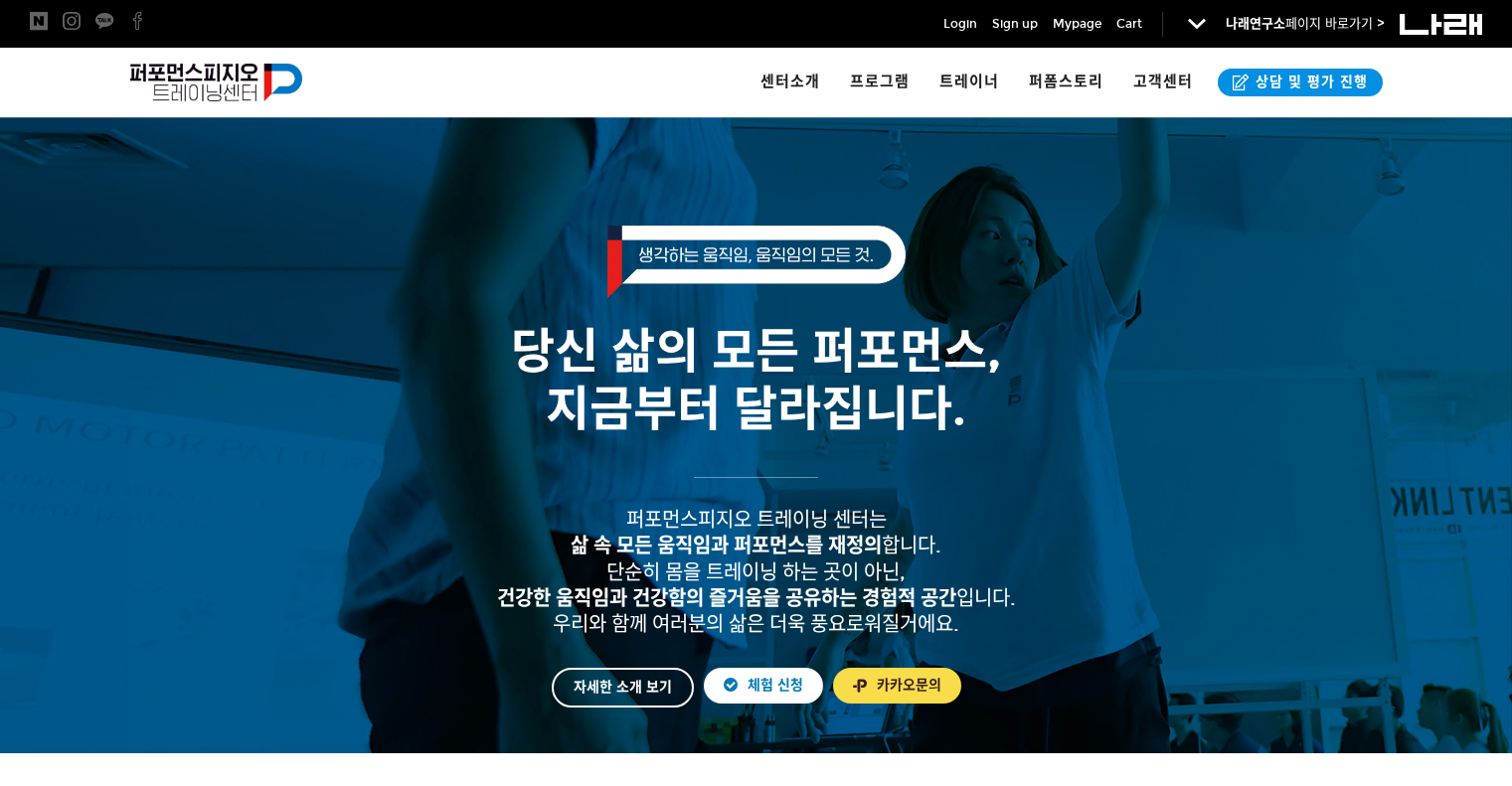 scroll, scrollTop: 0, scrollLeft: 0, axis: both 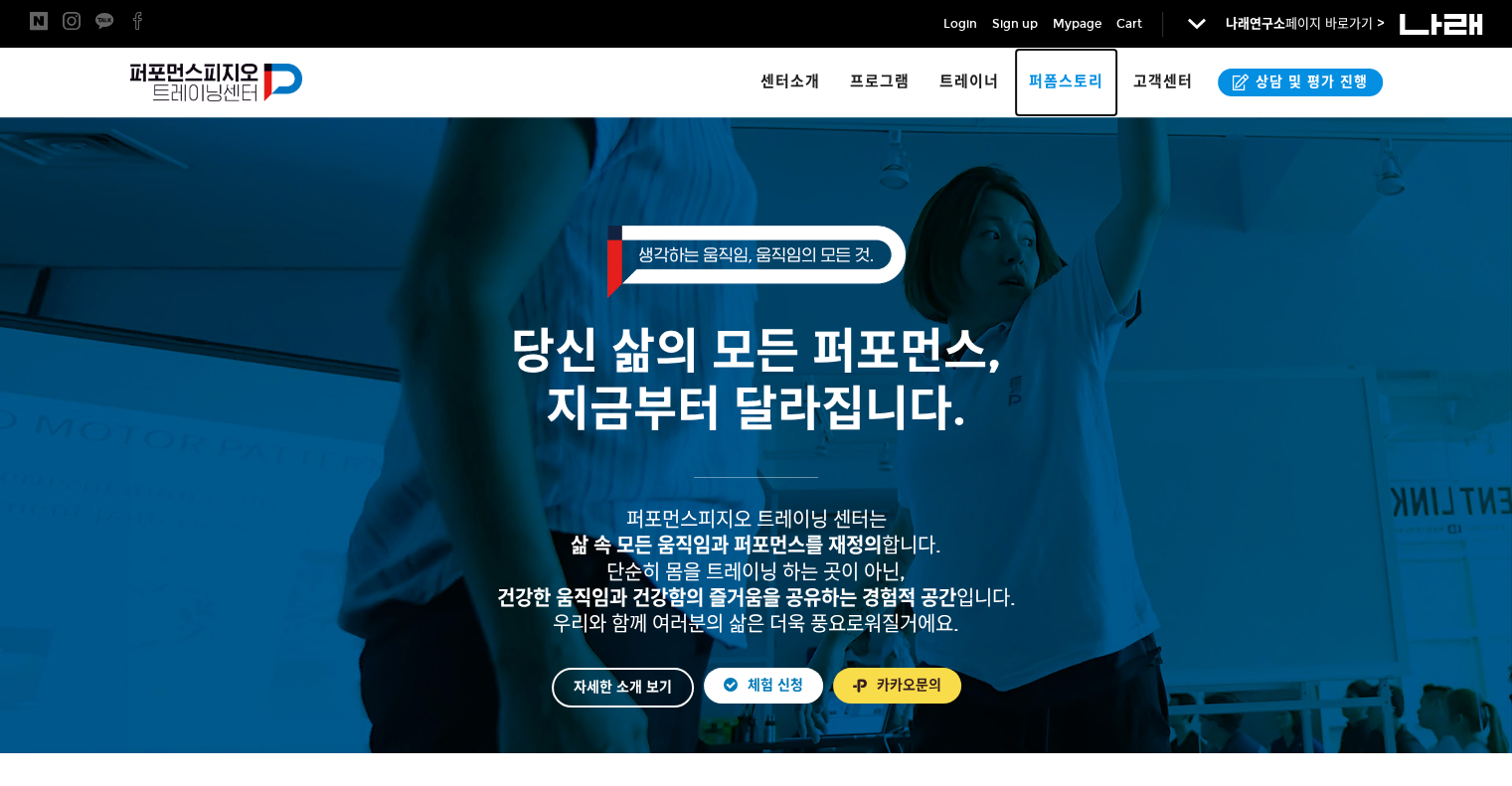 click on "퍼폼스토리" at bounding box center (1066, 81) 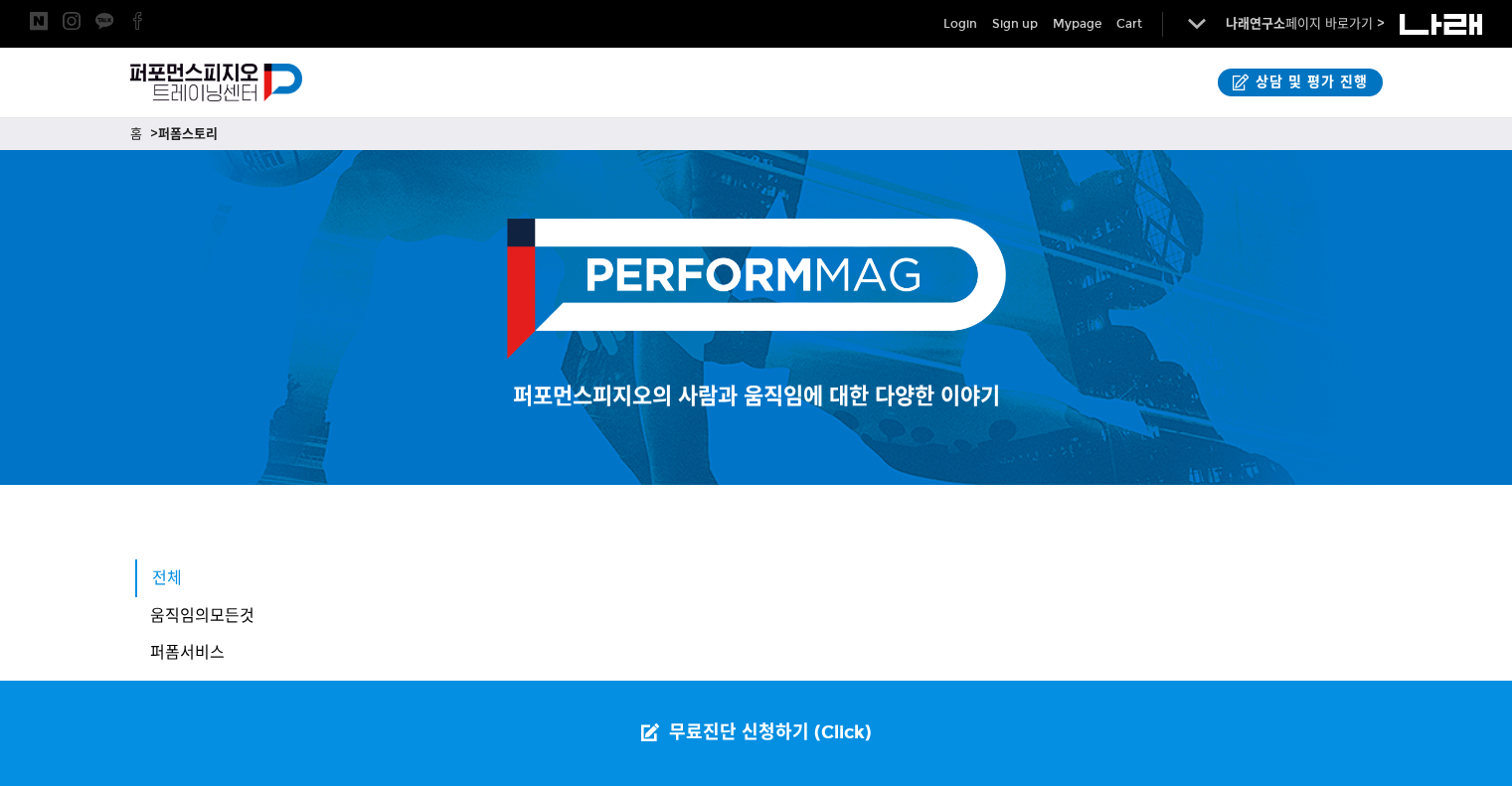 scroll, scrollTop: 0, scrollLeft: 0, axis: both 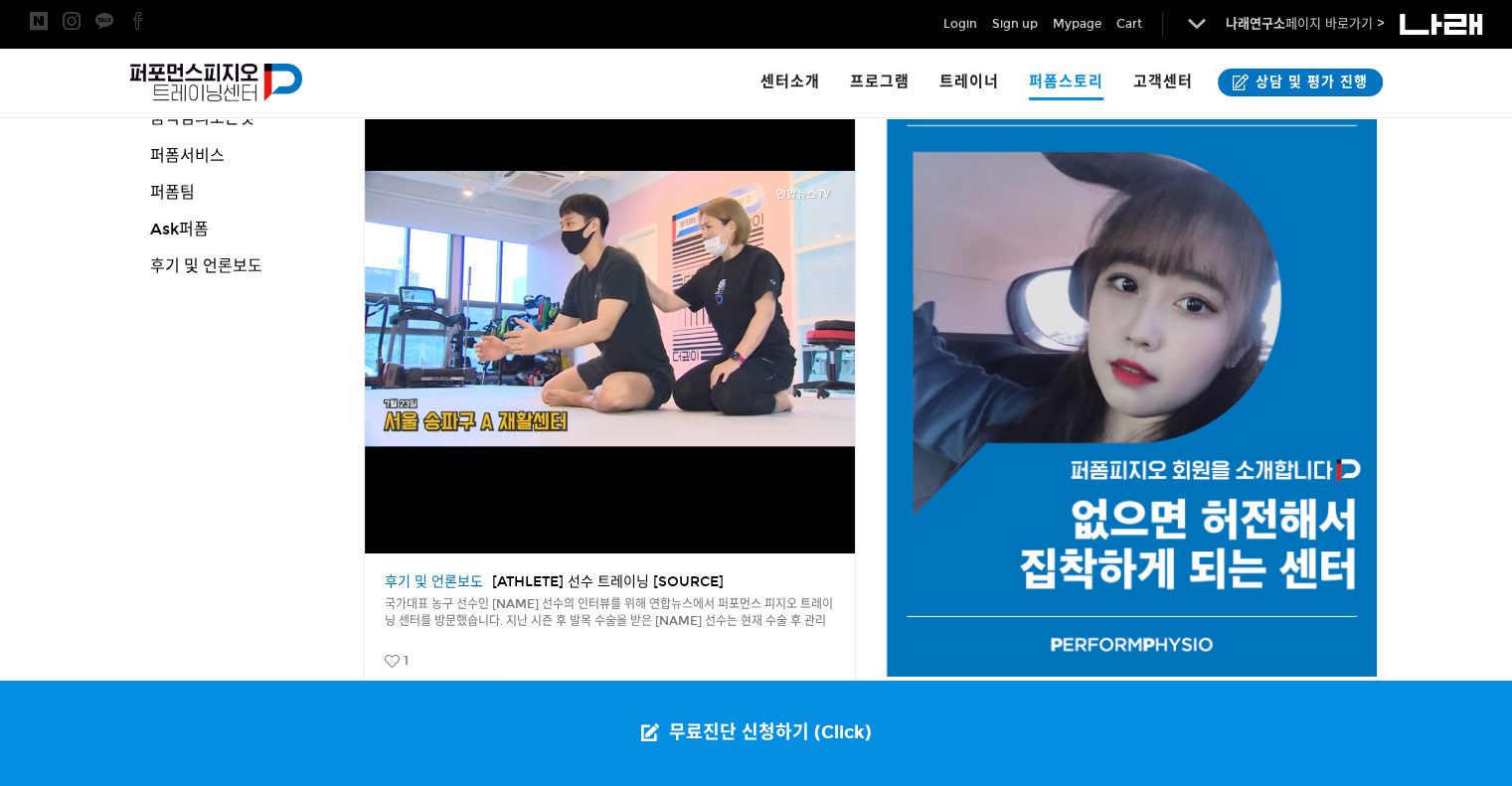 click at bounding box center [609, 308] 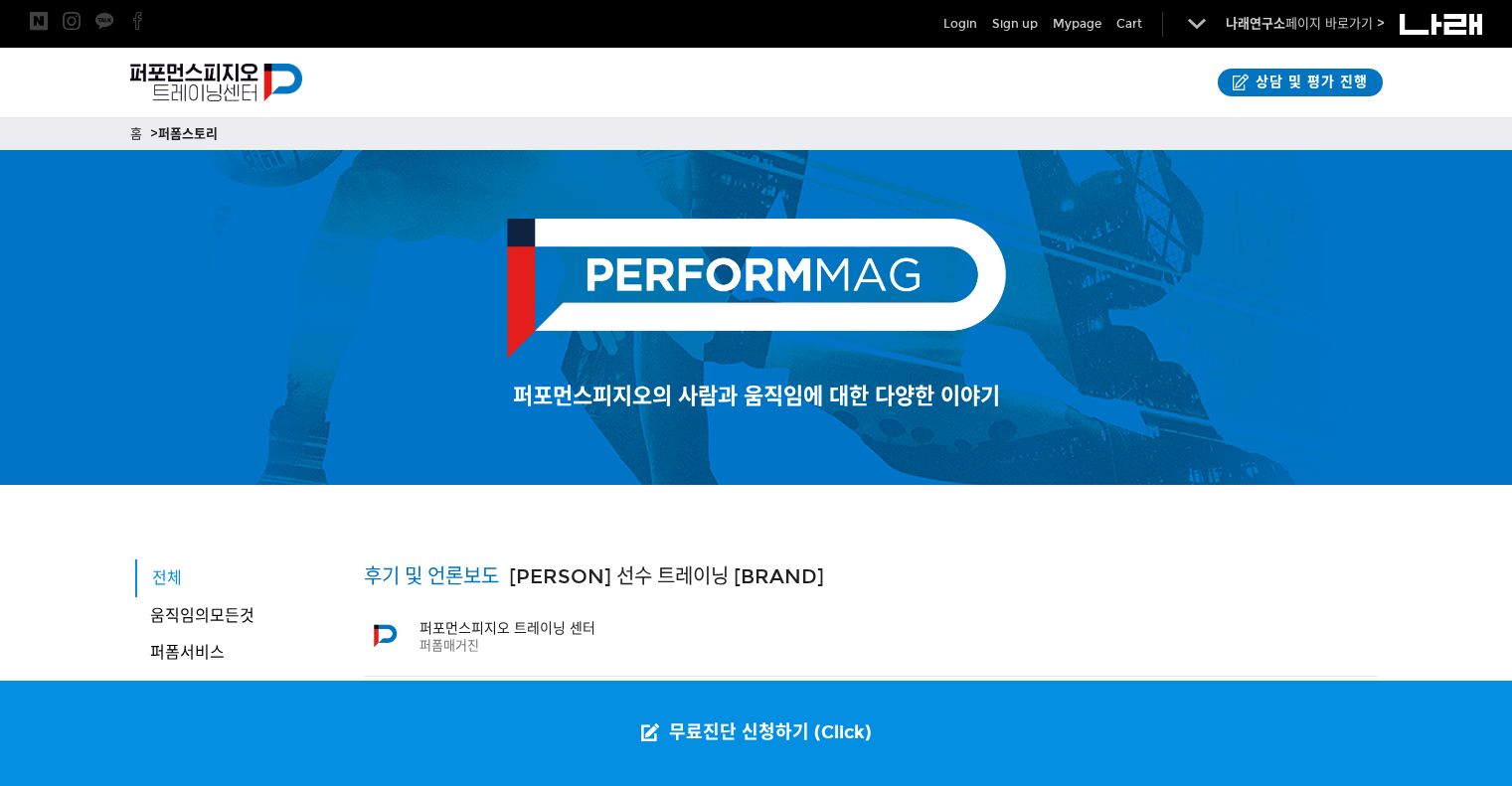 scroll, scrollTop: 115, scrollLeft: 0, axis: vertical 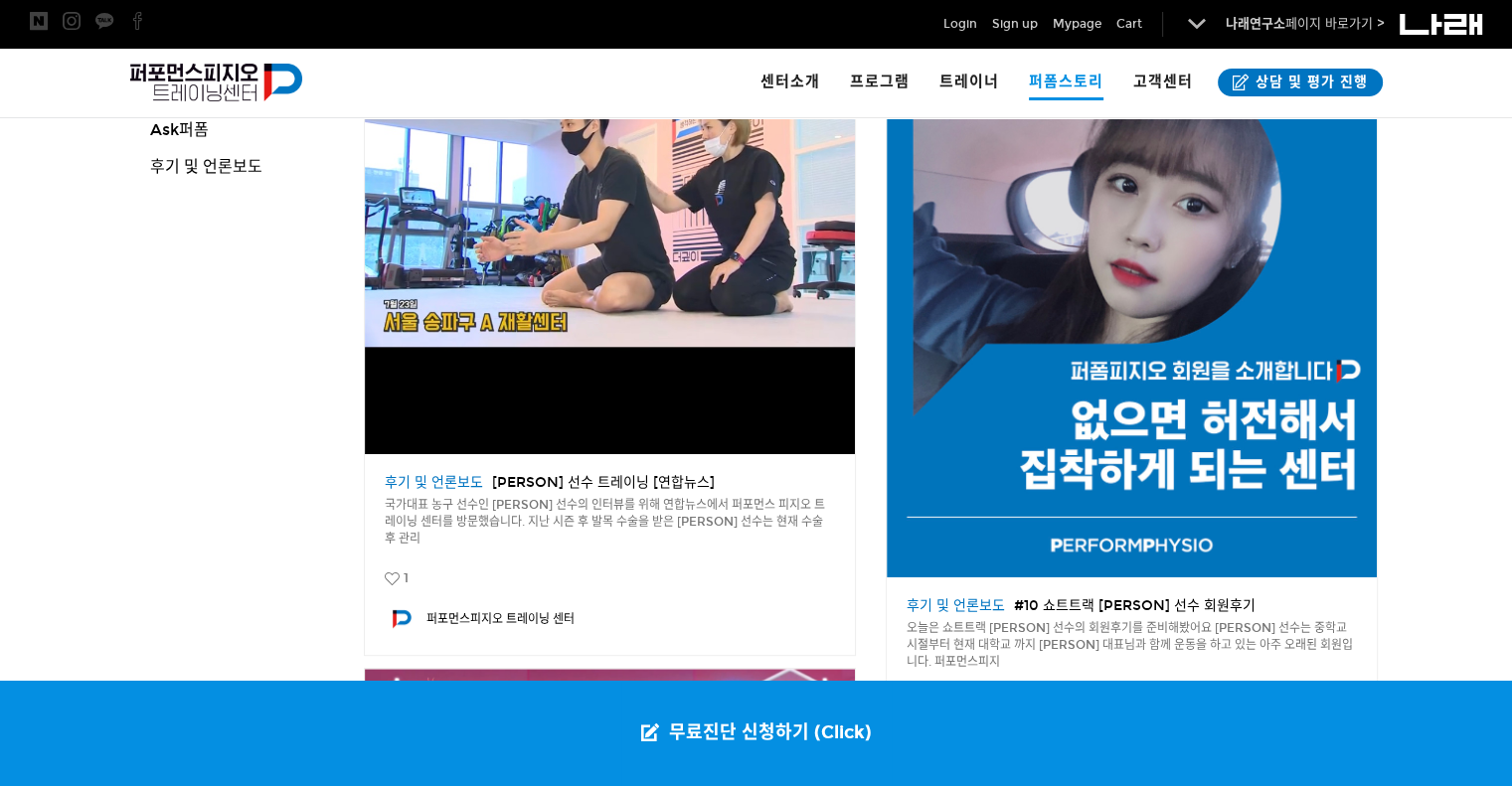 click at bounding box center (1131, 270) 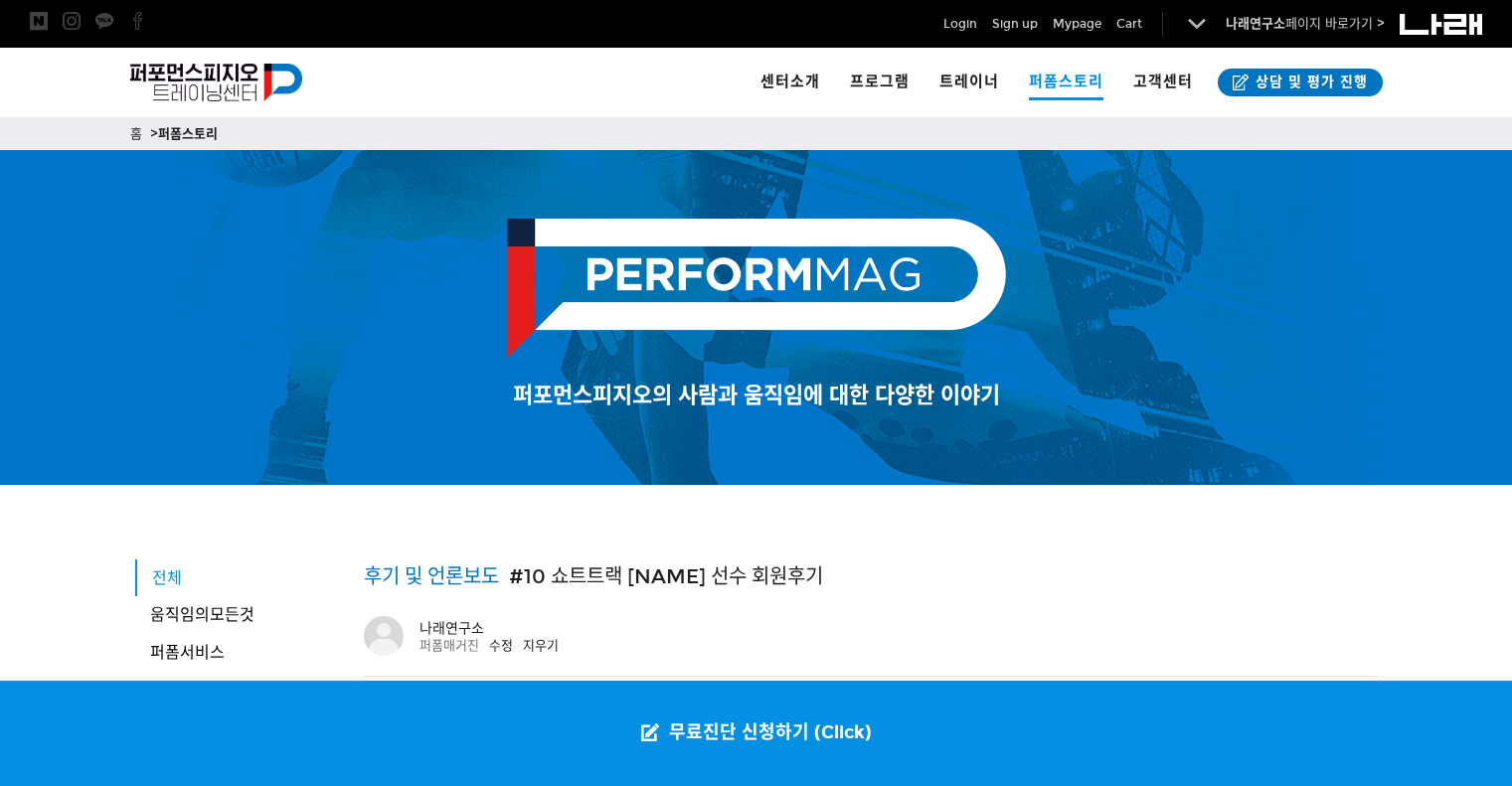 scroll, scrollTop: 497, scrollLeft: 0, axis: vertical 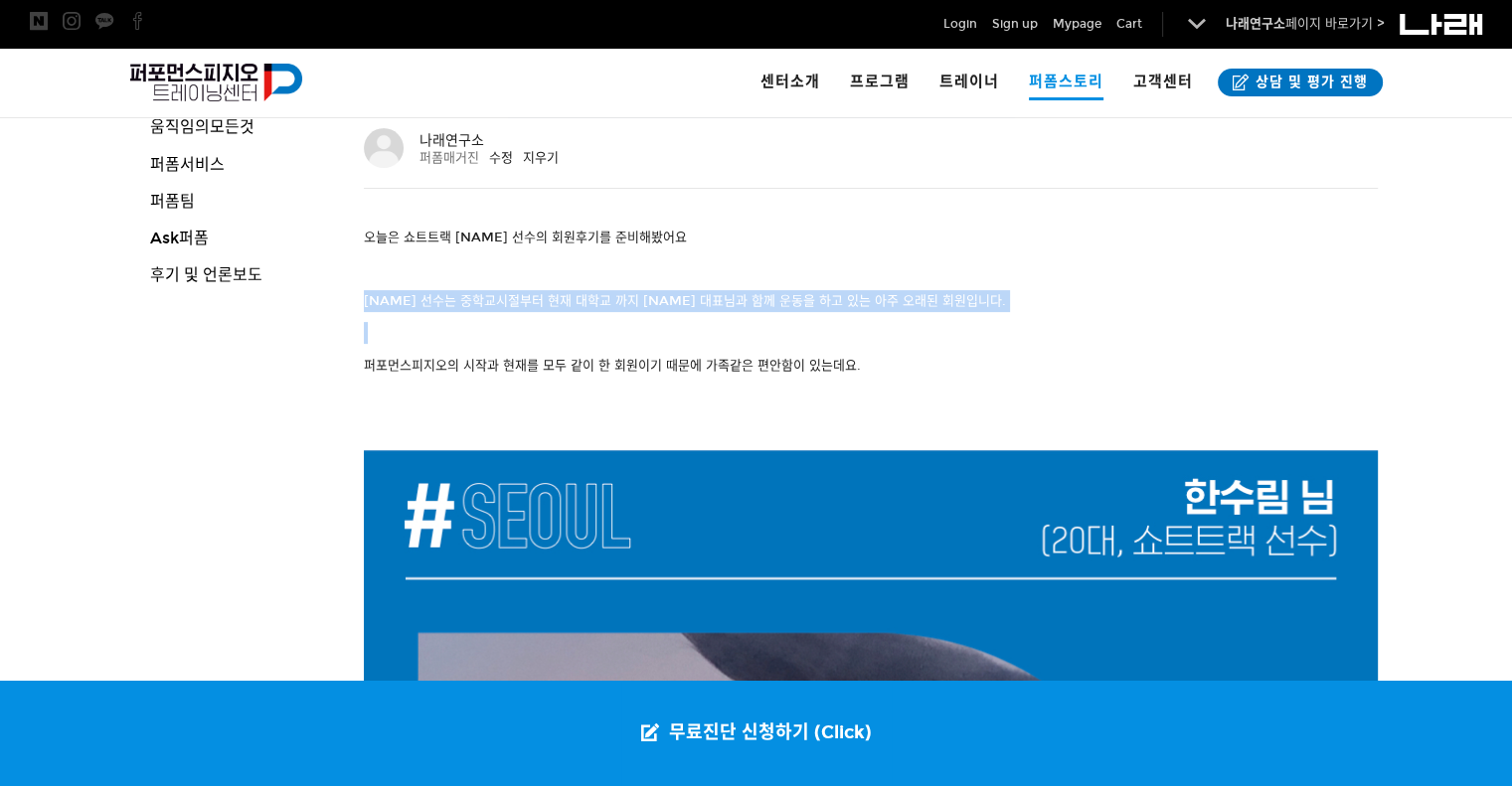 drag, startPoint x: 359, startPoint y: 285, endPoint x: 841, endPoint y: 323, distance: 483.4956 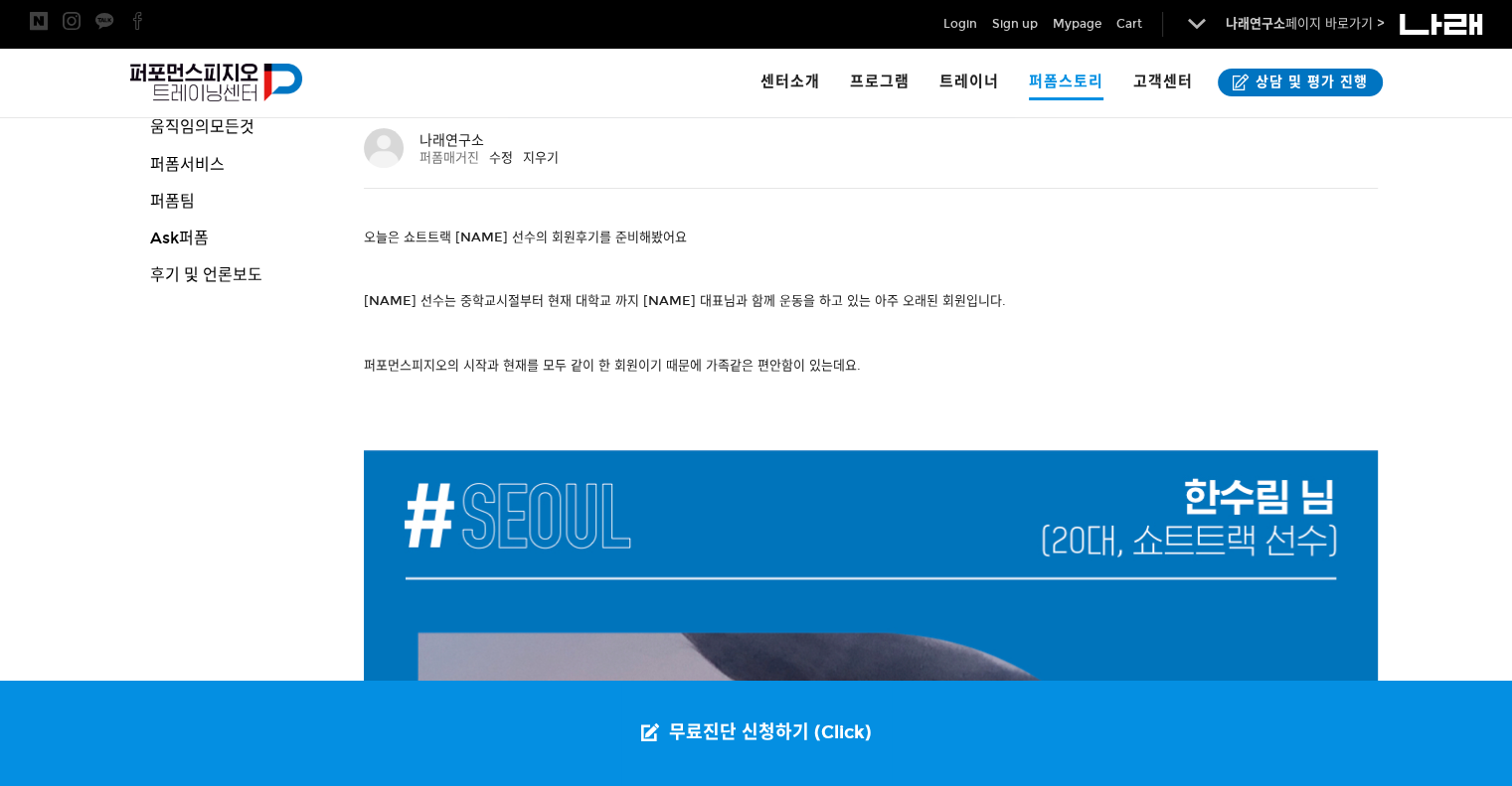 click on "퍼포먼스피지오의 시작과 현재를 모두 같이 한 회원이기 때문에 가족같은 편안함이 있는데요." at bounding box center [871, 366] 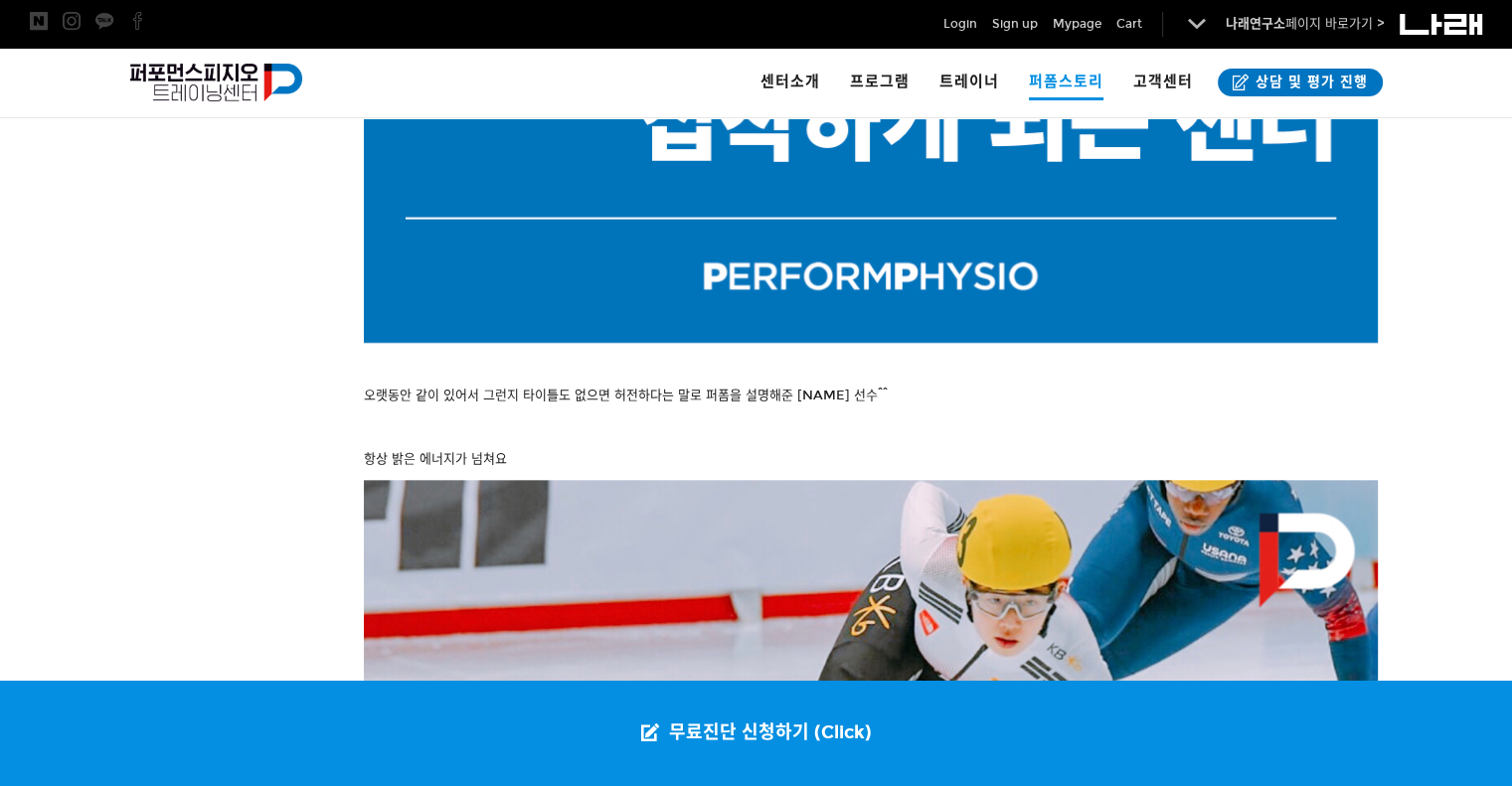 scroll, scrollTop: 2078, scrollLeft: 0, axis: vertical 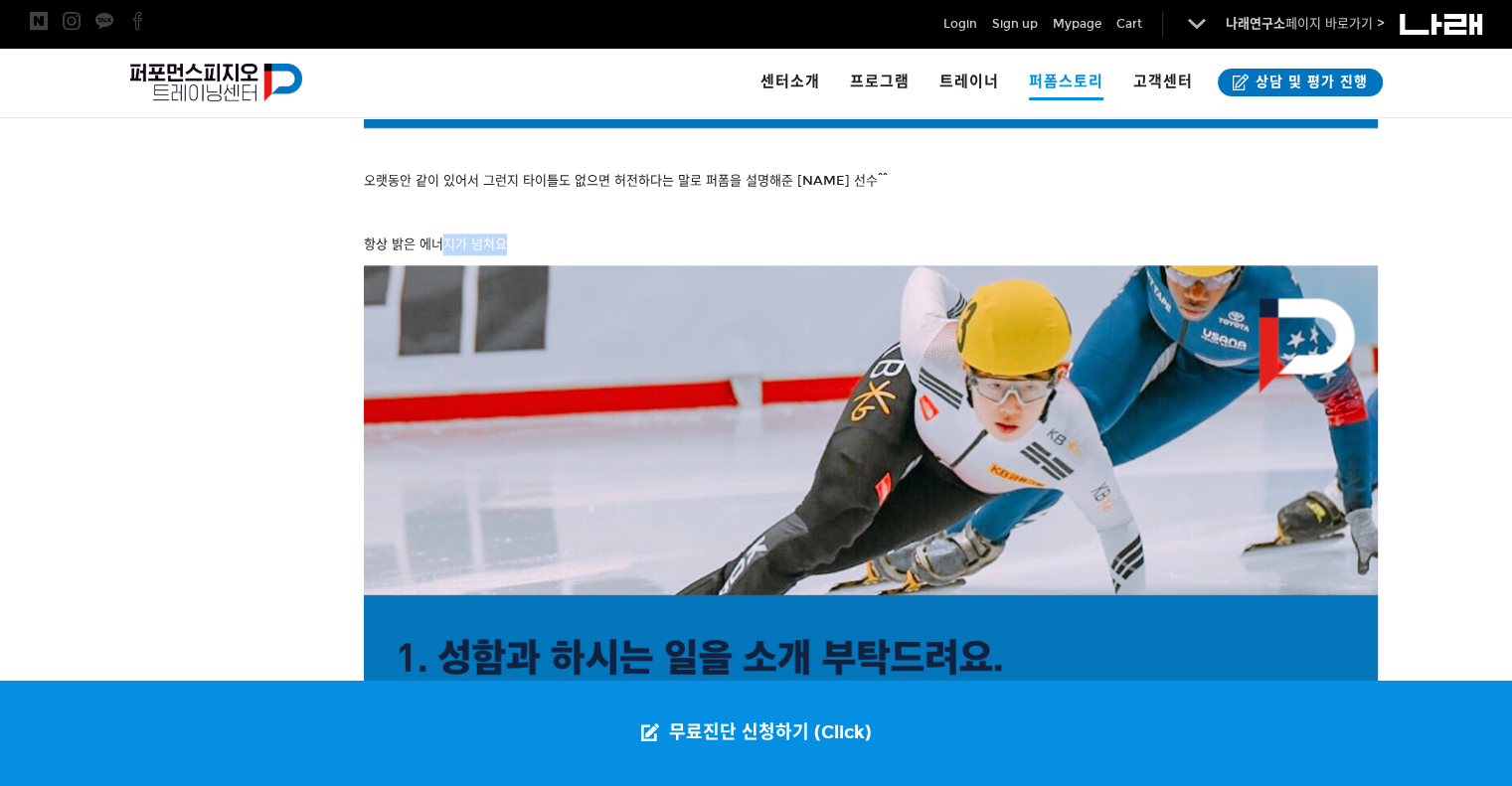 drag, startPoint x: 440, startPoint y: 236, endPoint x: 572, endPoint y: 256, distance: 133.50655 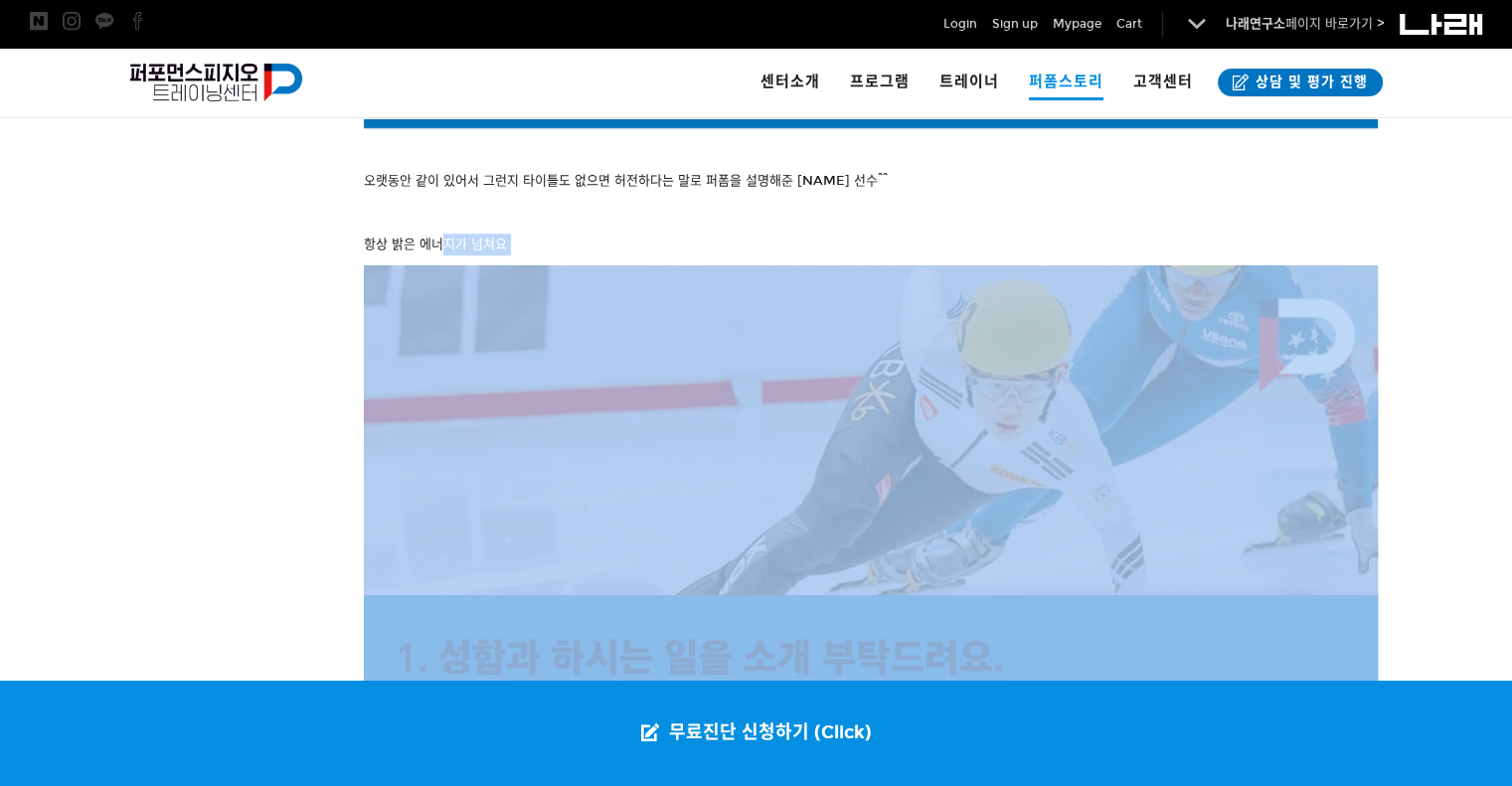 click on "항상 밝은 에너지가 넘쳐요" at bounding box center (871, 244) 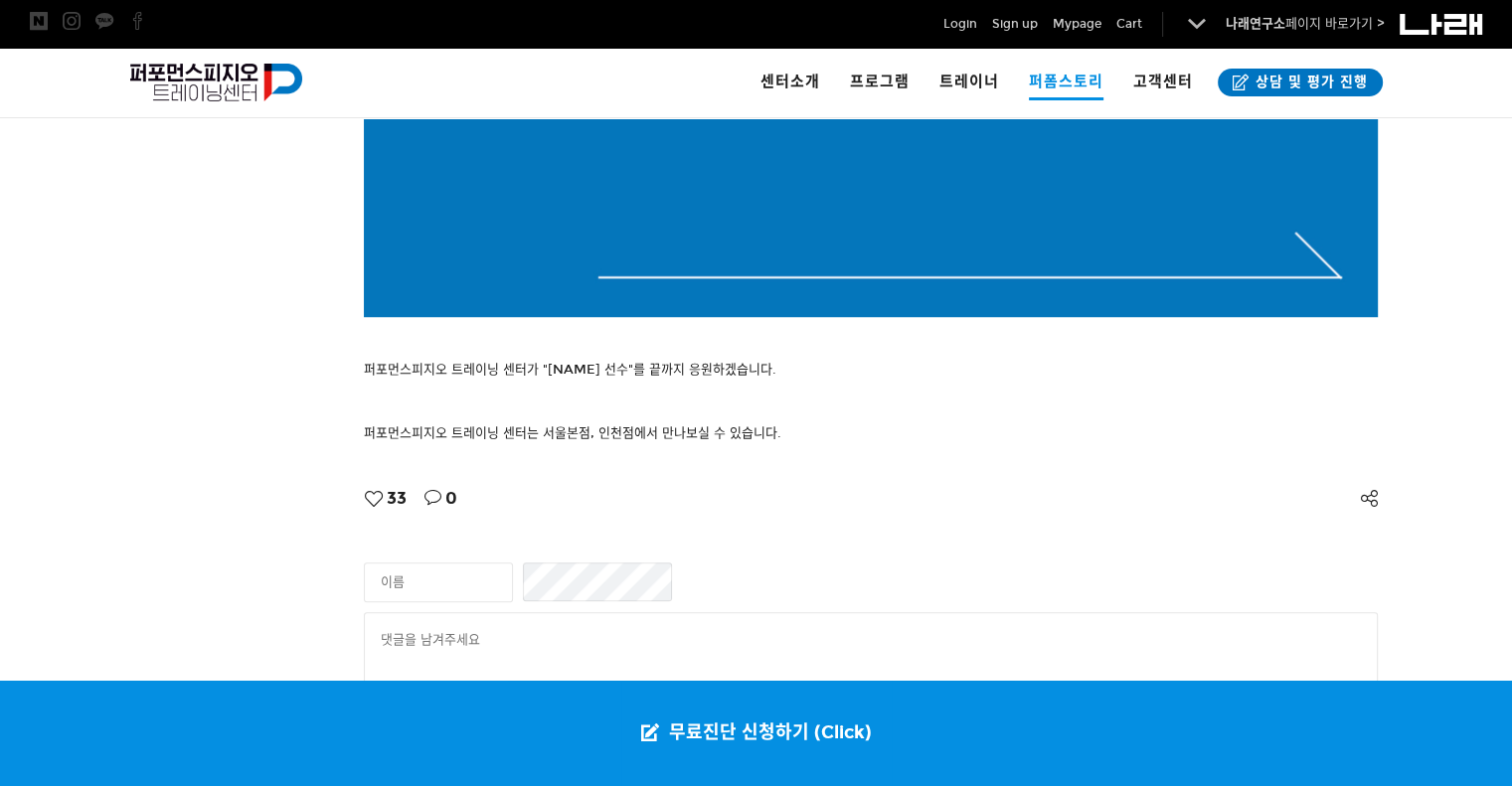scroll, scrollTop: 9332, scrollLeft: 0, axis: vertical 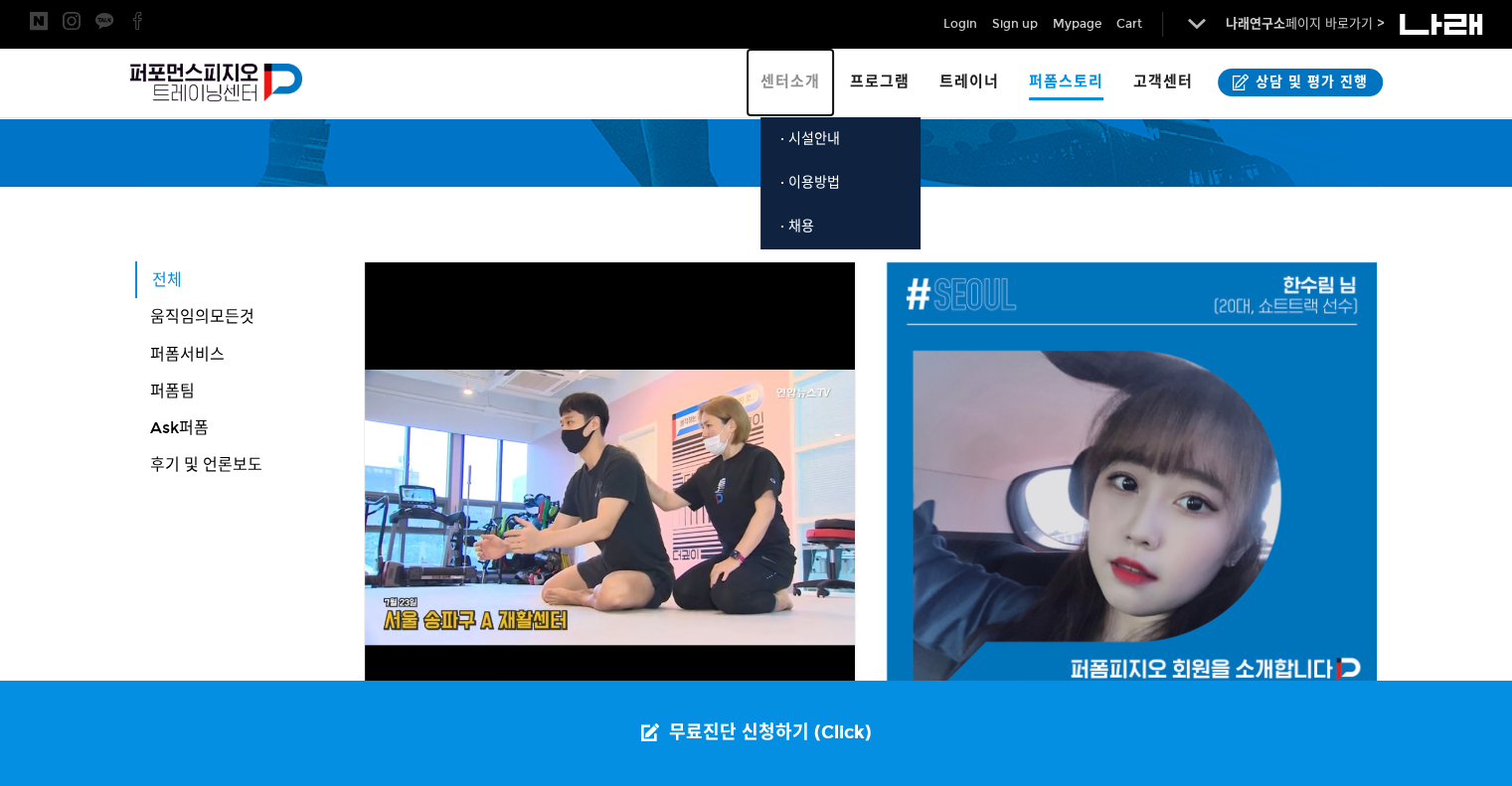 click on "센터소개" at bounding box center [790, 81] 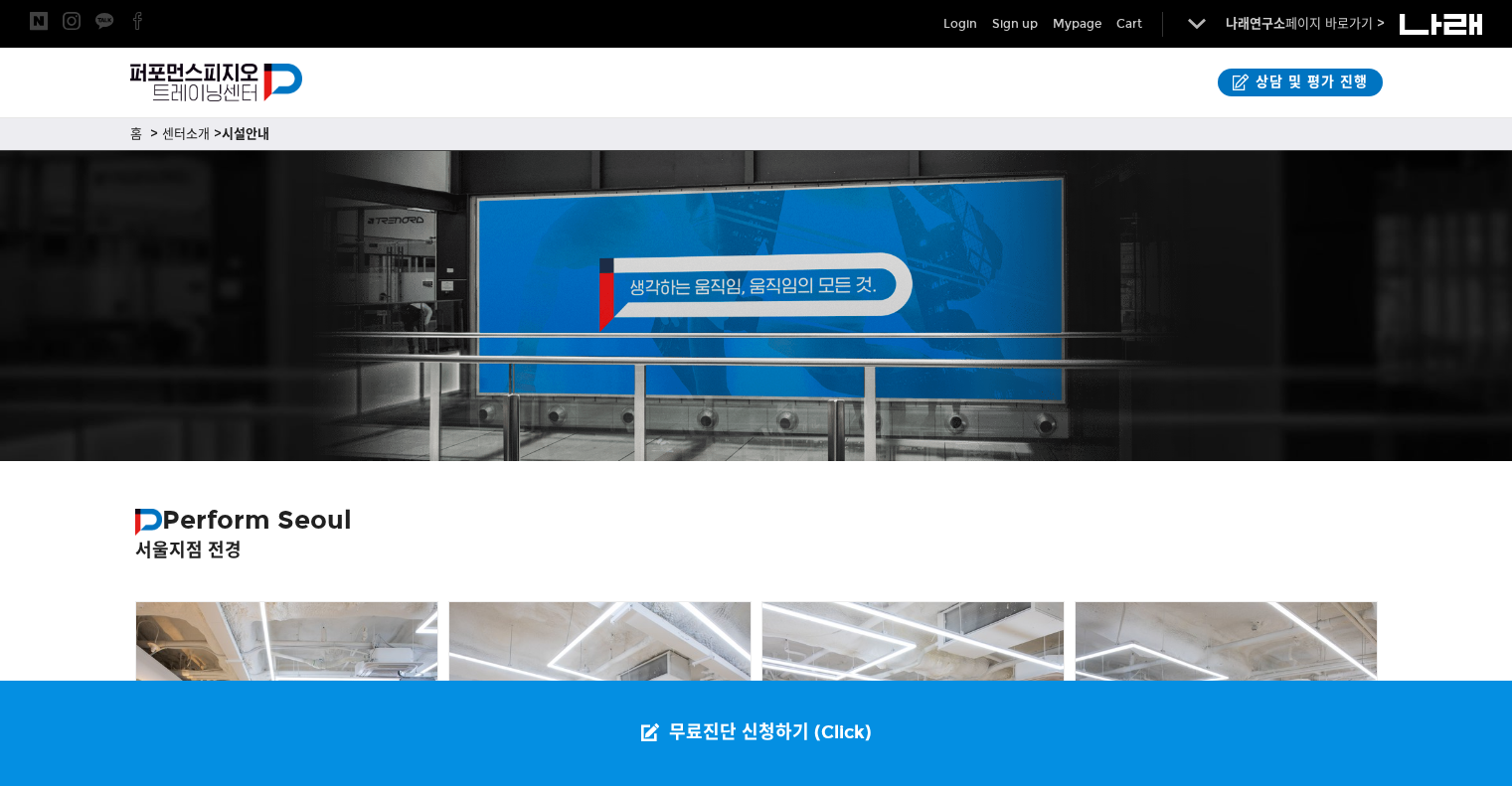 scroll, scrollTop: 134, scrollLeft: 0, axis: vertical 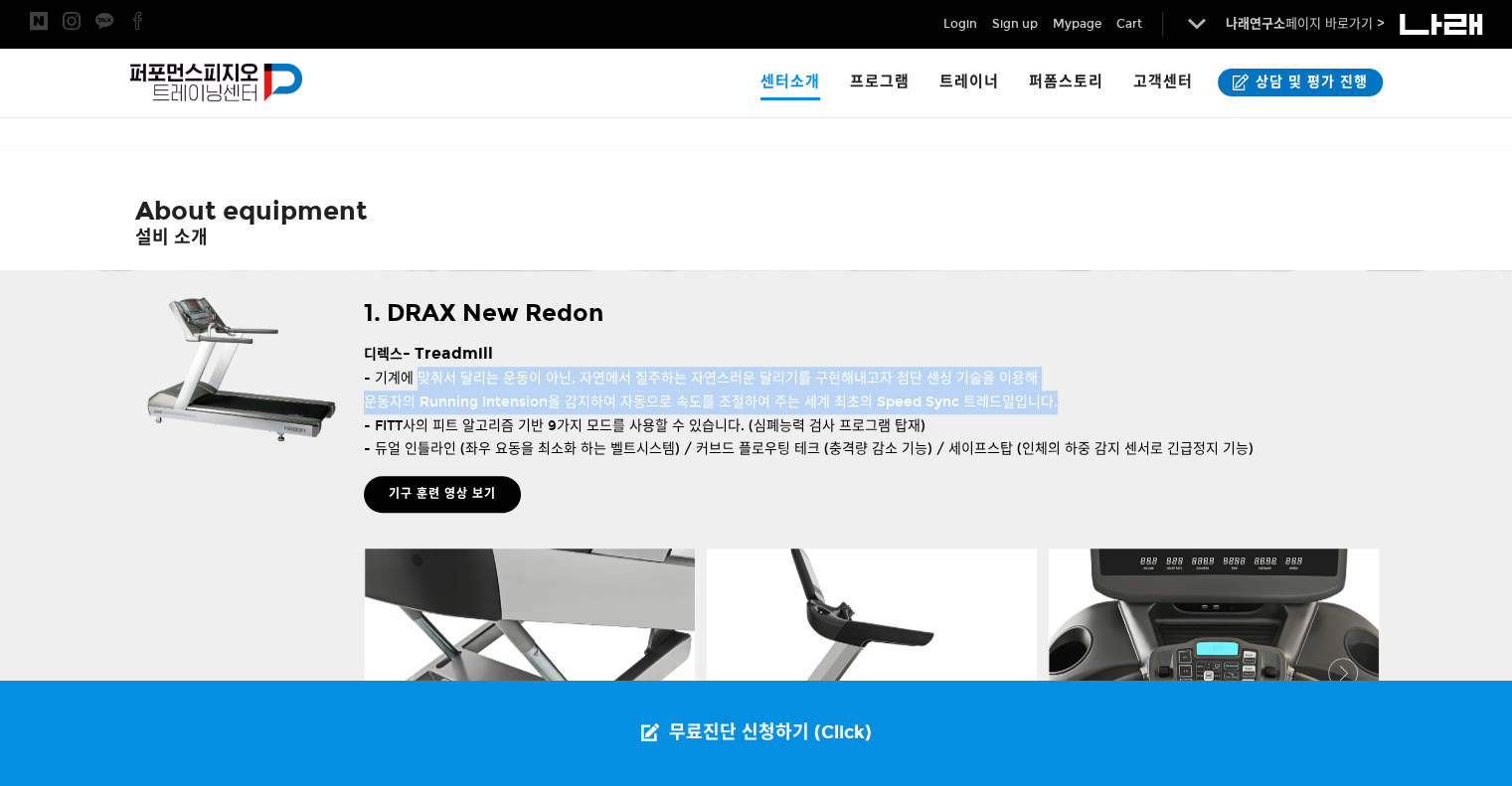 drag, startPoint x: 421, startPoint y: 370, endPoint x: 1027, endPoint y: 404, distance: 606.95305 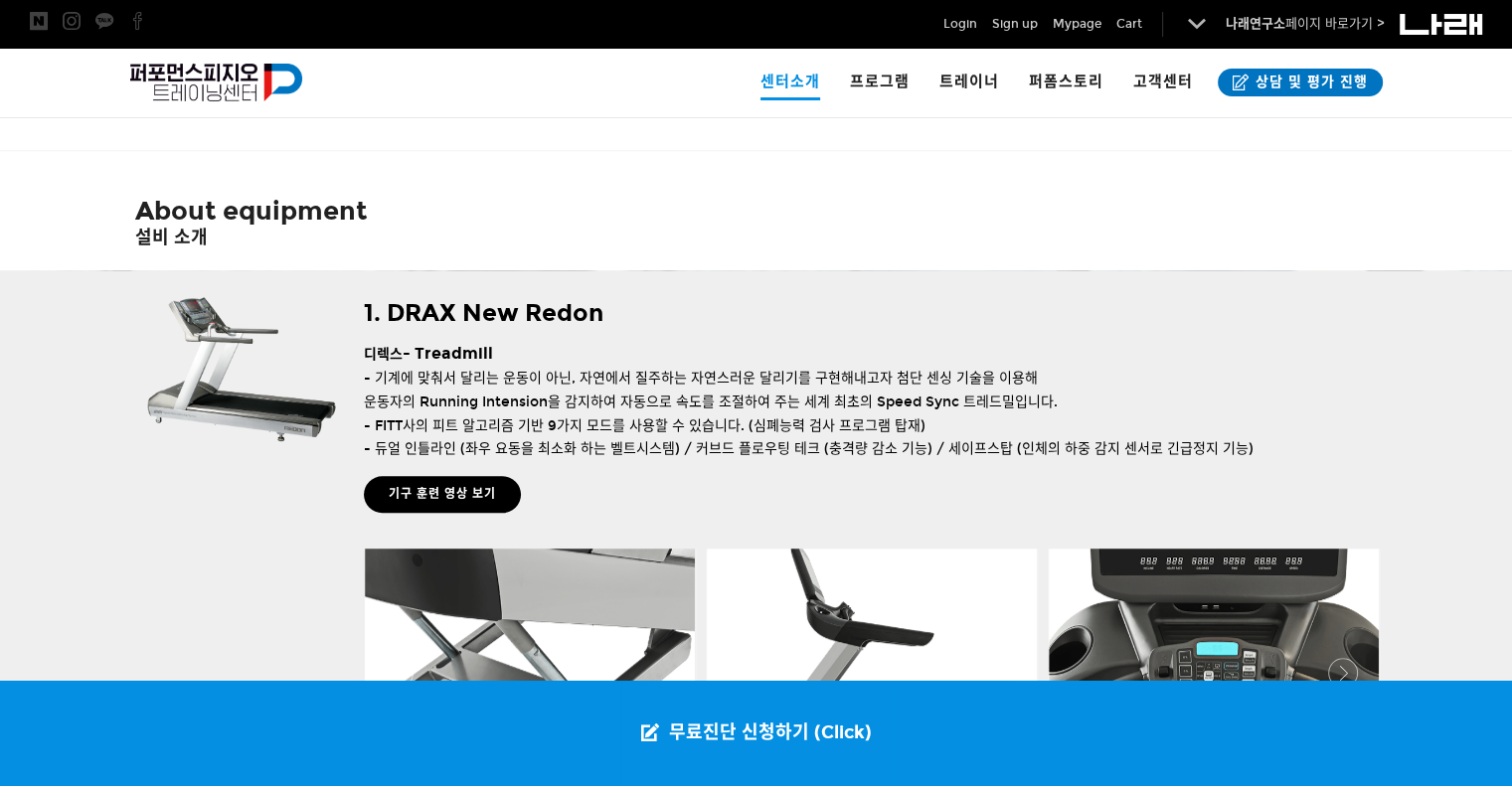 click on "- FITT사의 피트 알고리즘 기반 9가지 모드를 사용할 수 있습니다. (심폐능력 검사 프로그램 탑재)" at bounding box center (871, 426) 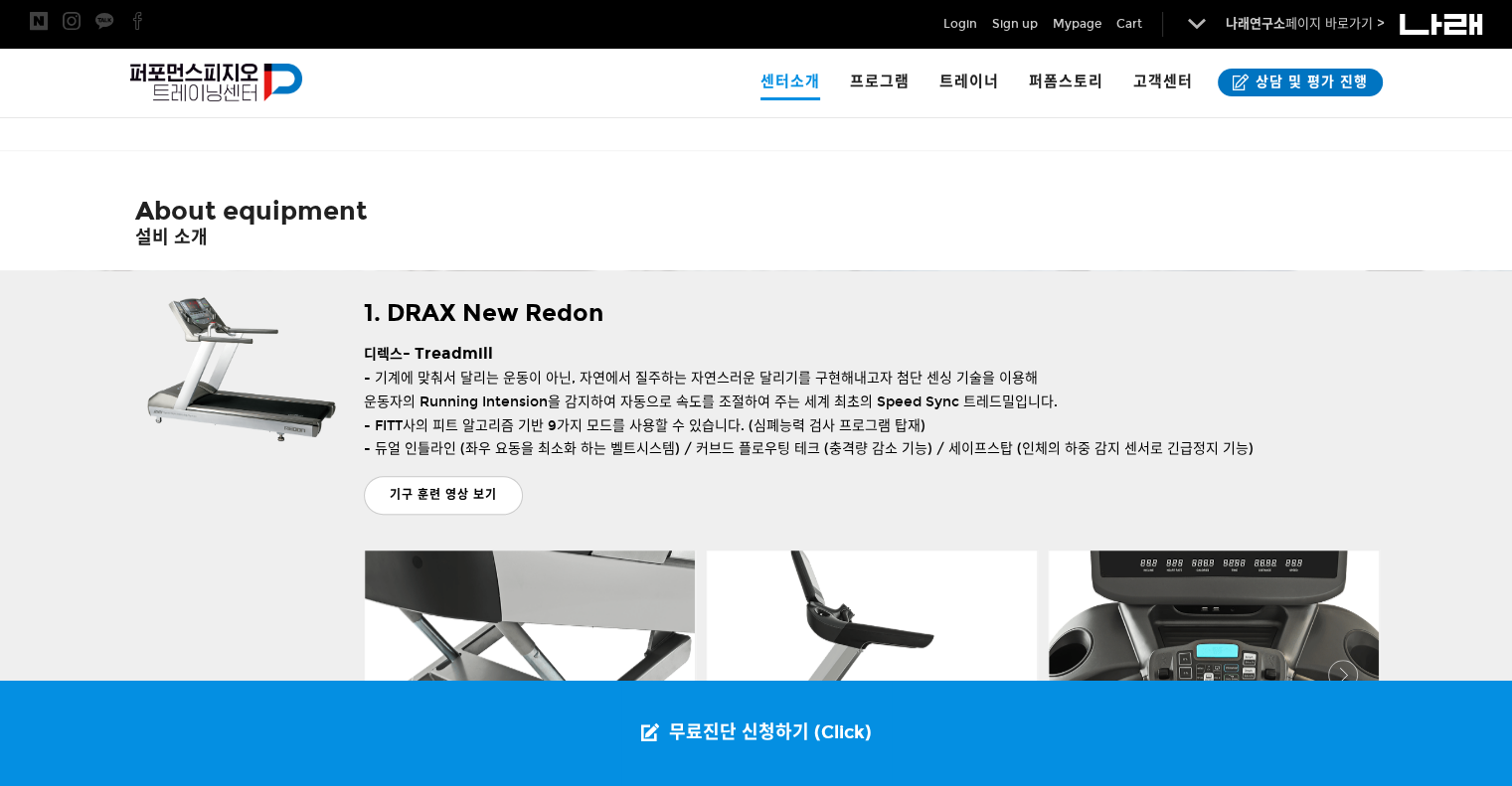 click on "기구 훈련 영상 보기" 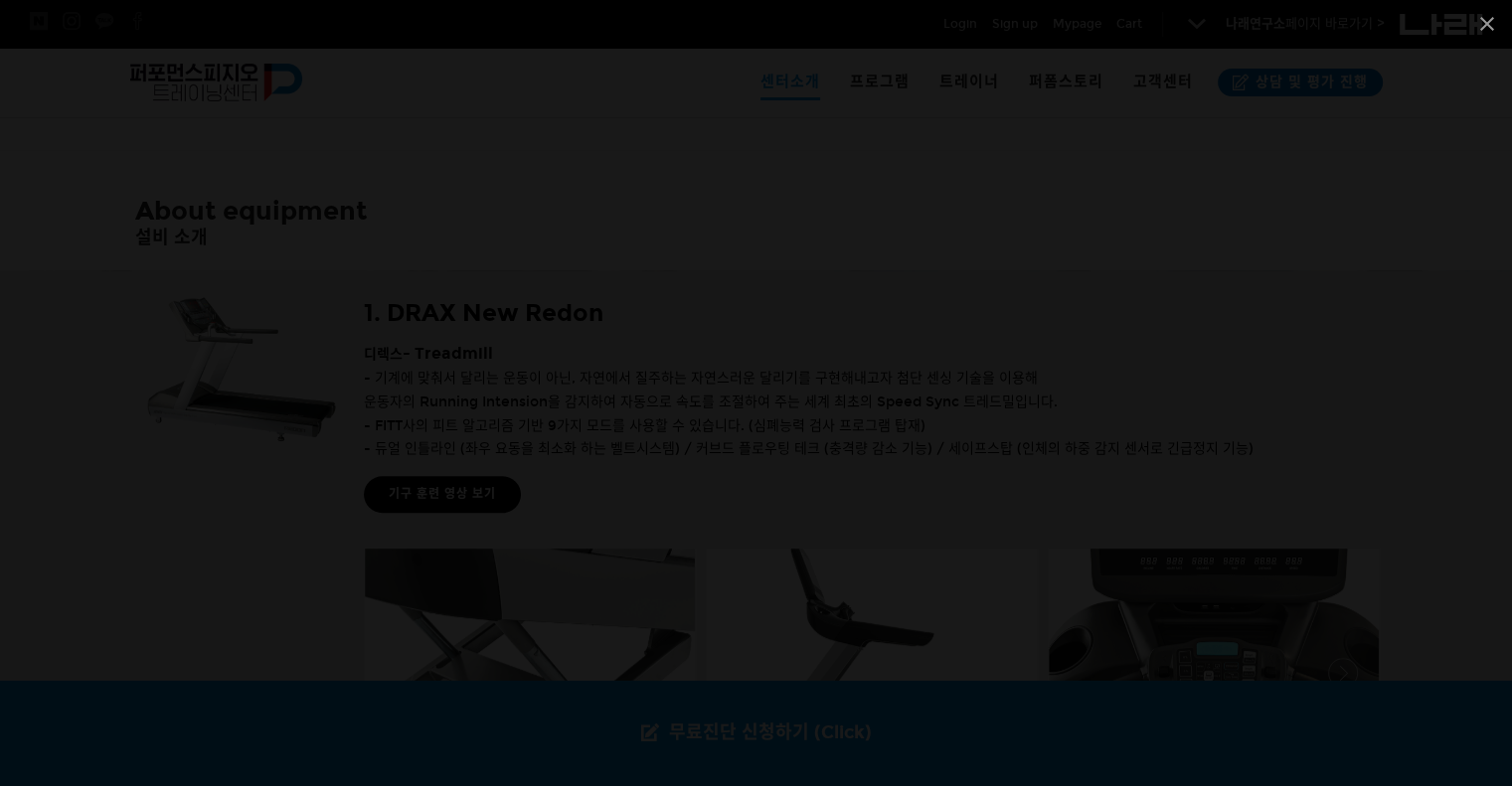 click at bounding box center (756, 393) 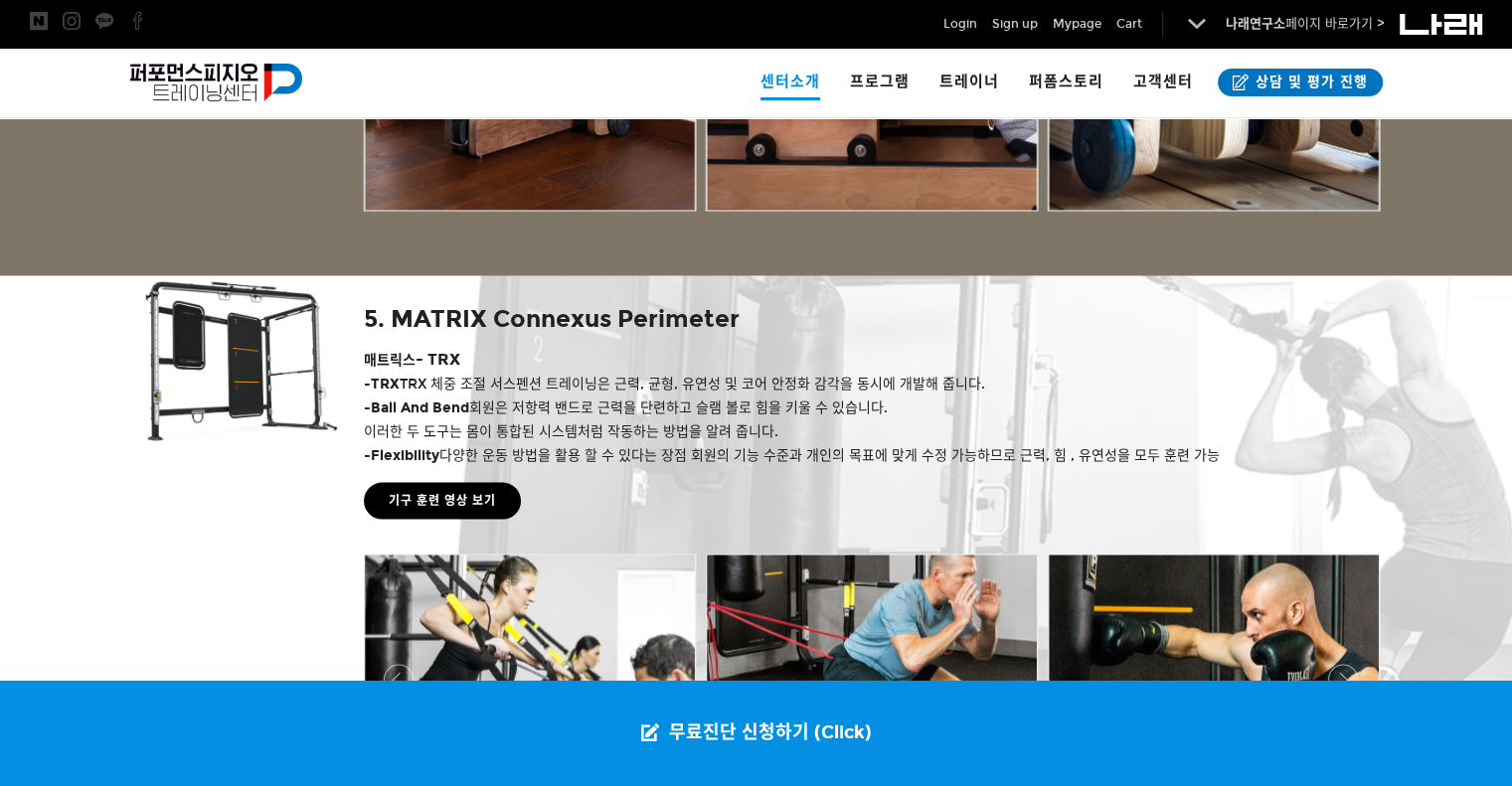 scroll, scrollTop: 3975, scrollLeft: 0, axis: vertical 